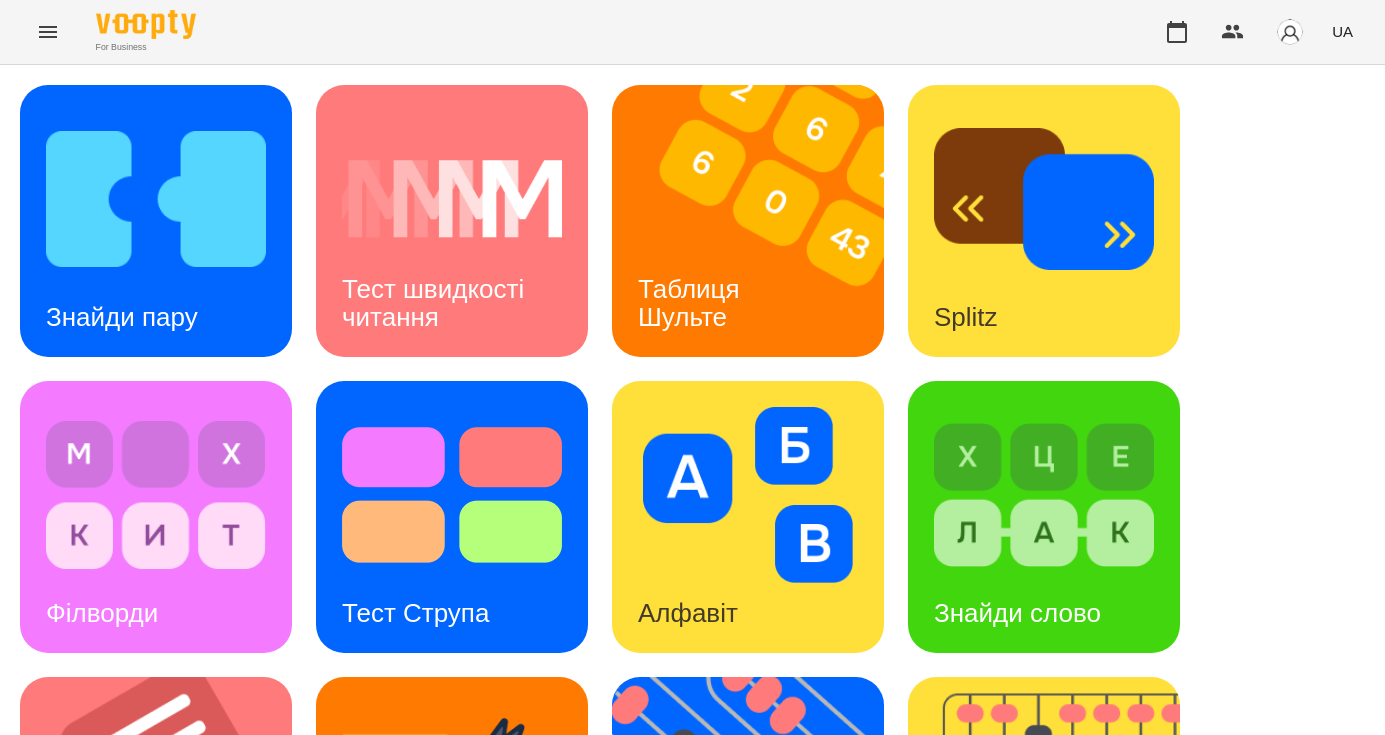 scroll, scrollTop: 0, scrollLeft: 0, axis: both 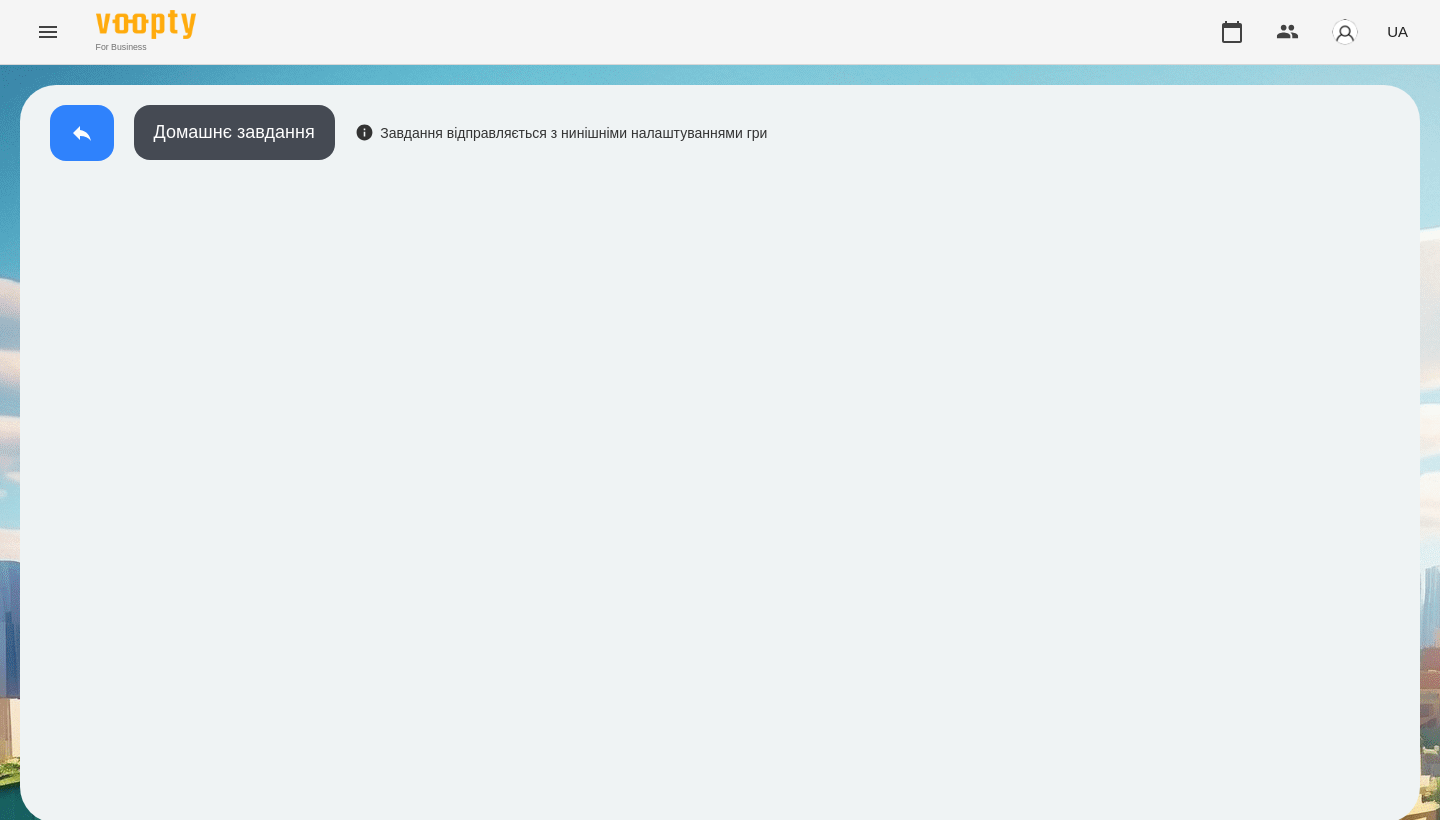 click at bounding box center (82, 133) 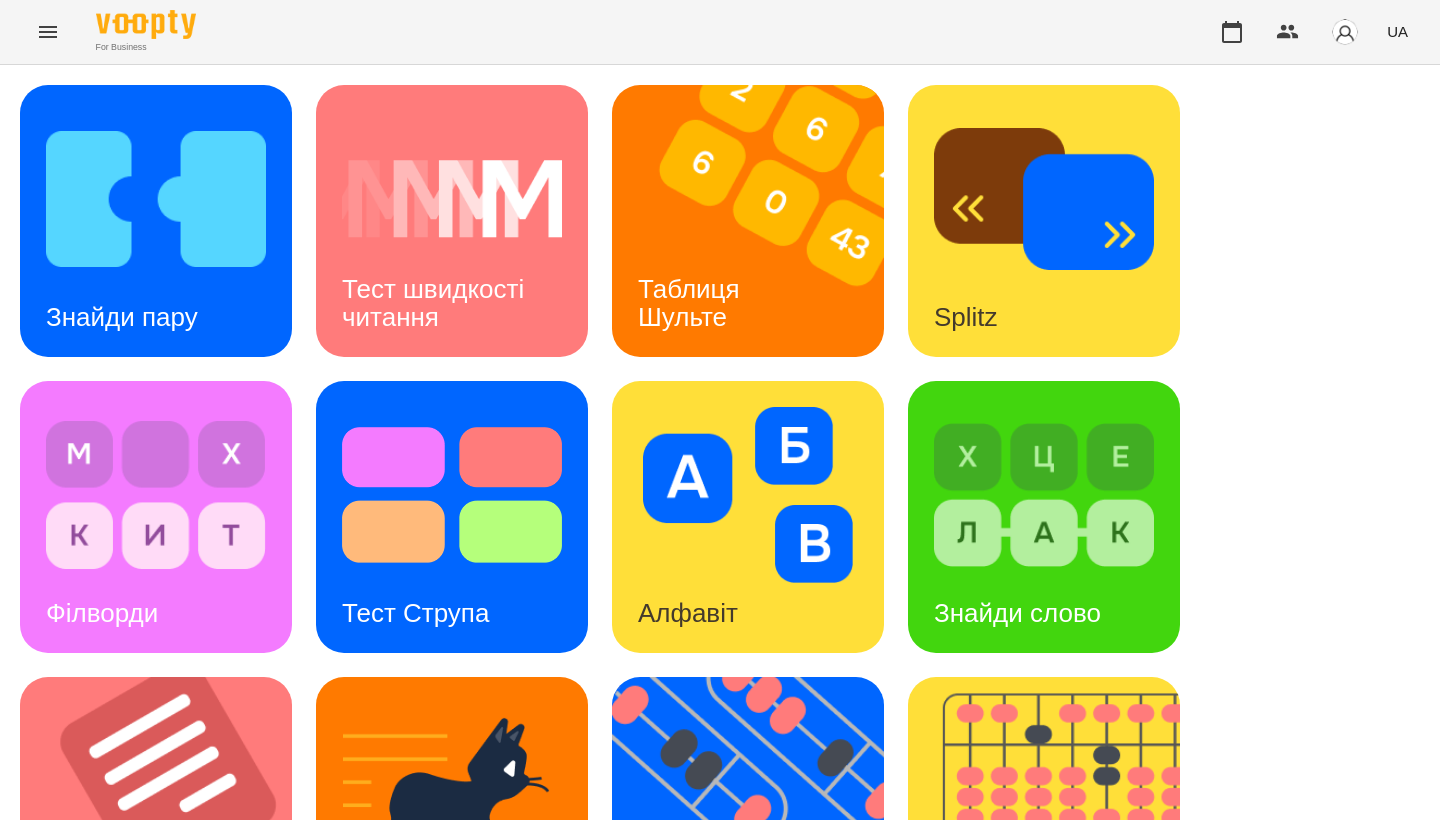 click on "Знайди пару Тест швидкості читання Таблиця
Шульте Splitz Філворди Тест Струпа Алфавіт Знайди слово Тексти Кіберкішка Флешкарти Абакус Знайди
Кіберкішку Мнемотехніка Ментальний
рахунок Стовпці Ділення множення" at bounding box center (720, 813) 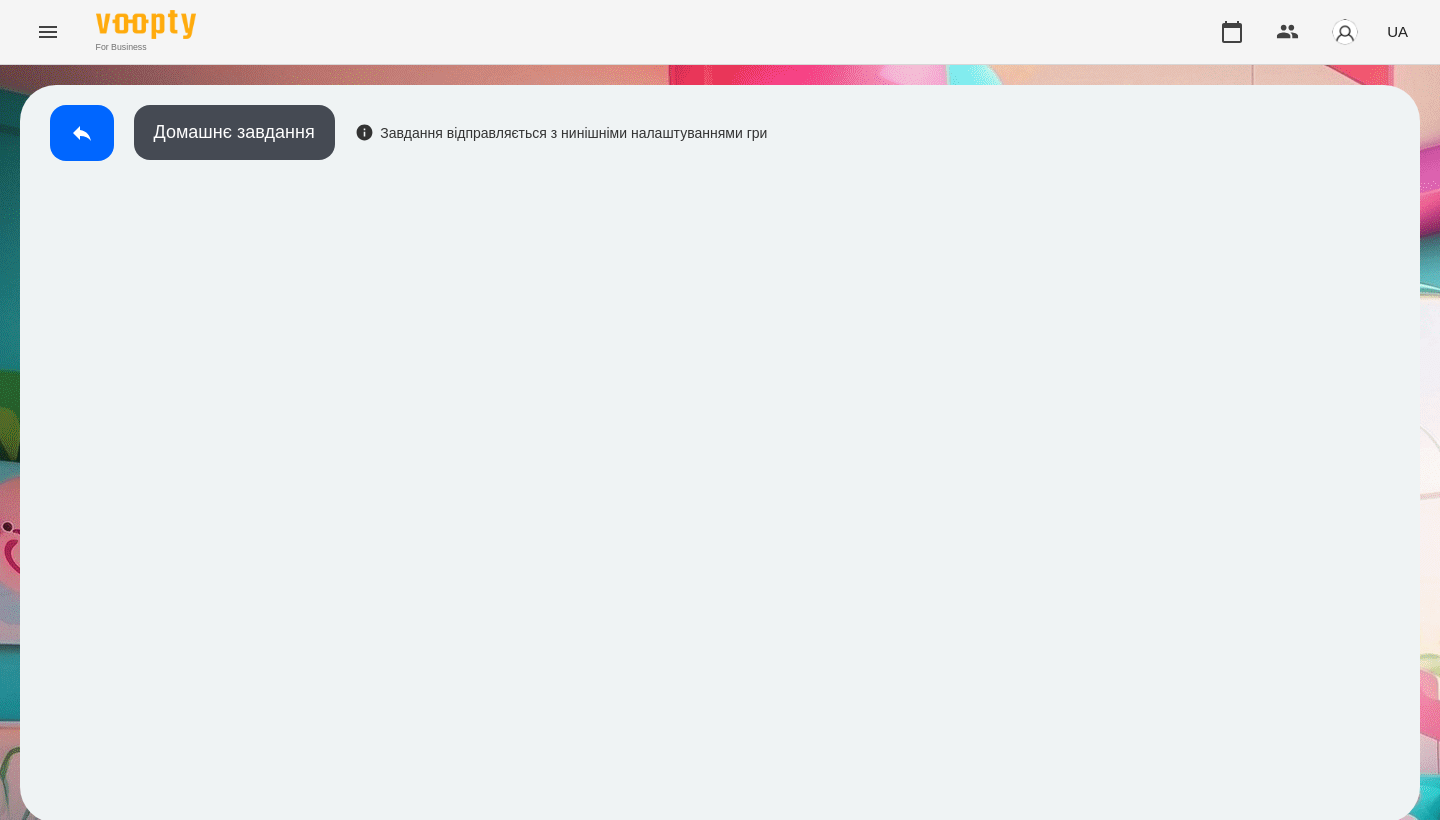 scroll, scrollTop: 3, scrollLeft: 0, axis: vertical 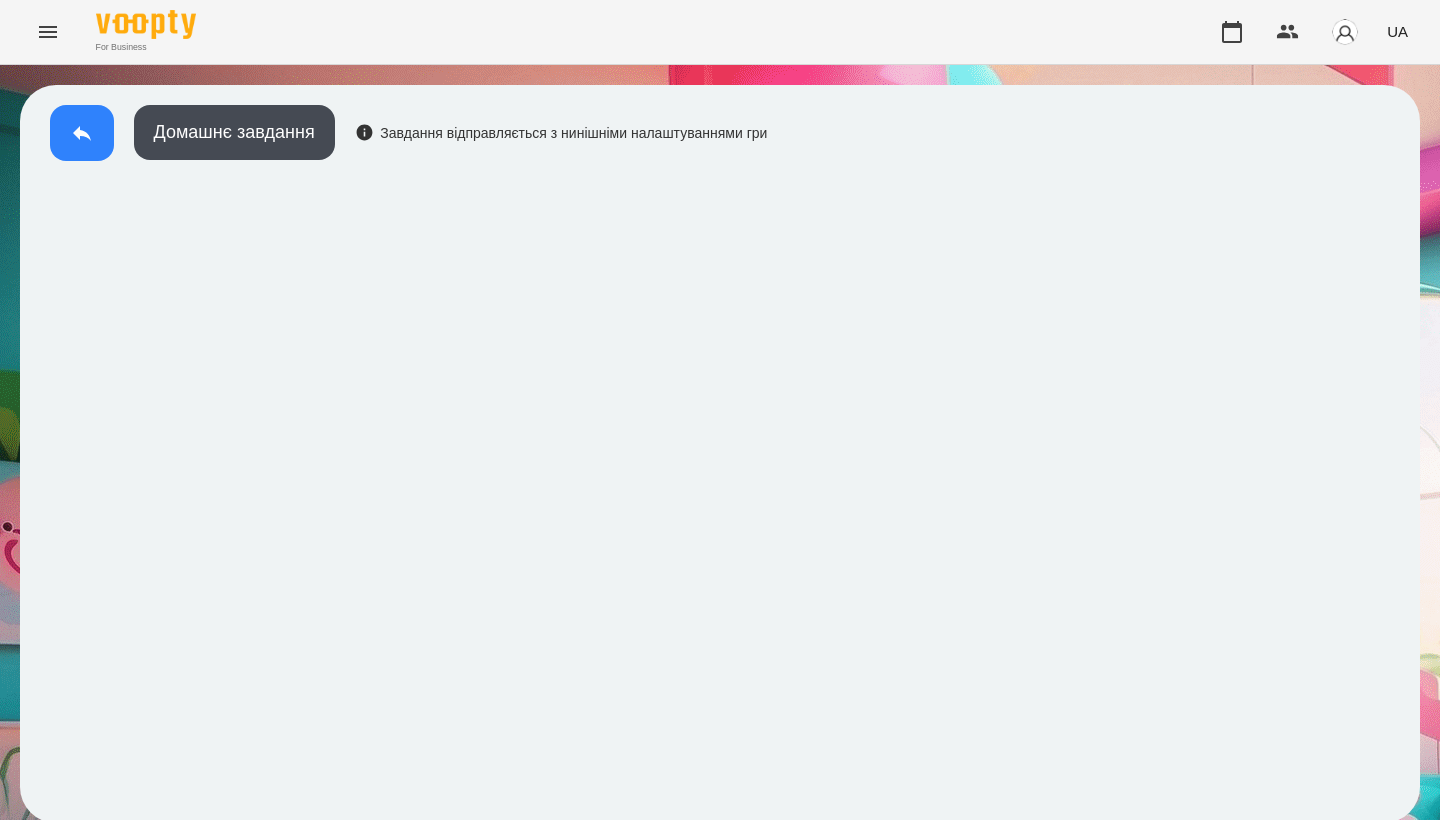click at bounding box center (82, 133) 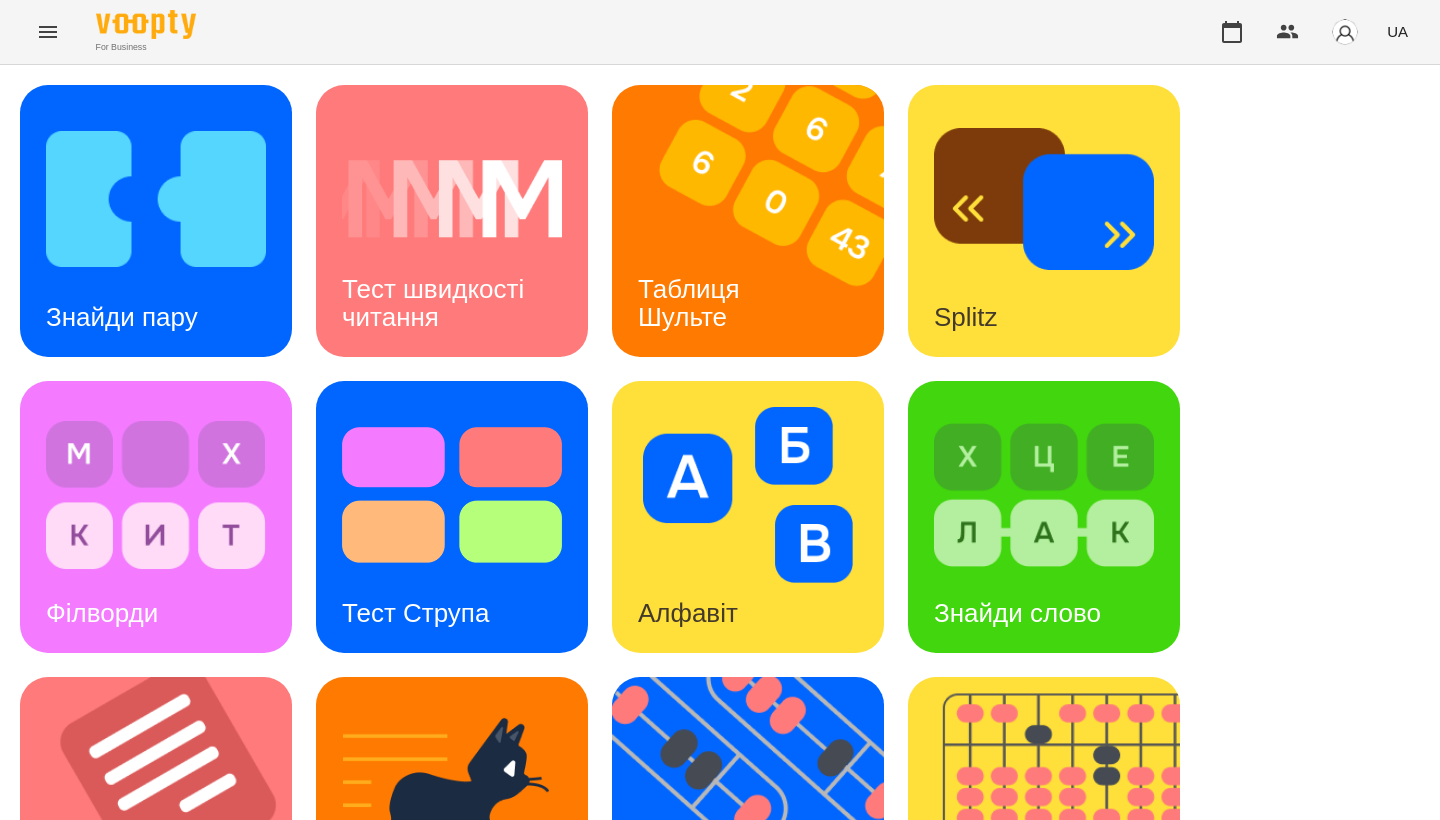 click on "Таблиця
Шульте" at bounding box center (692, 303) 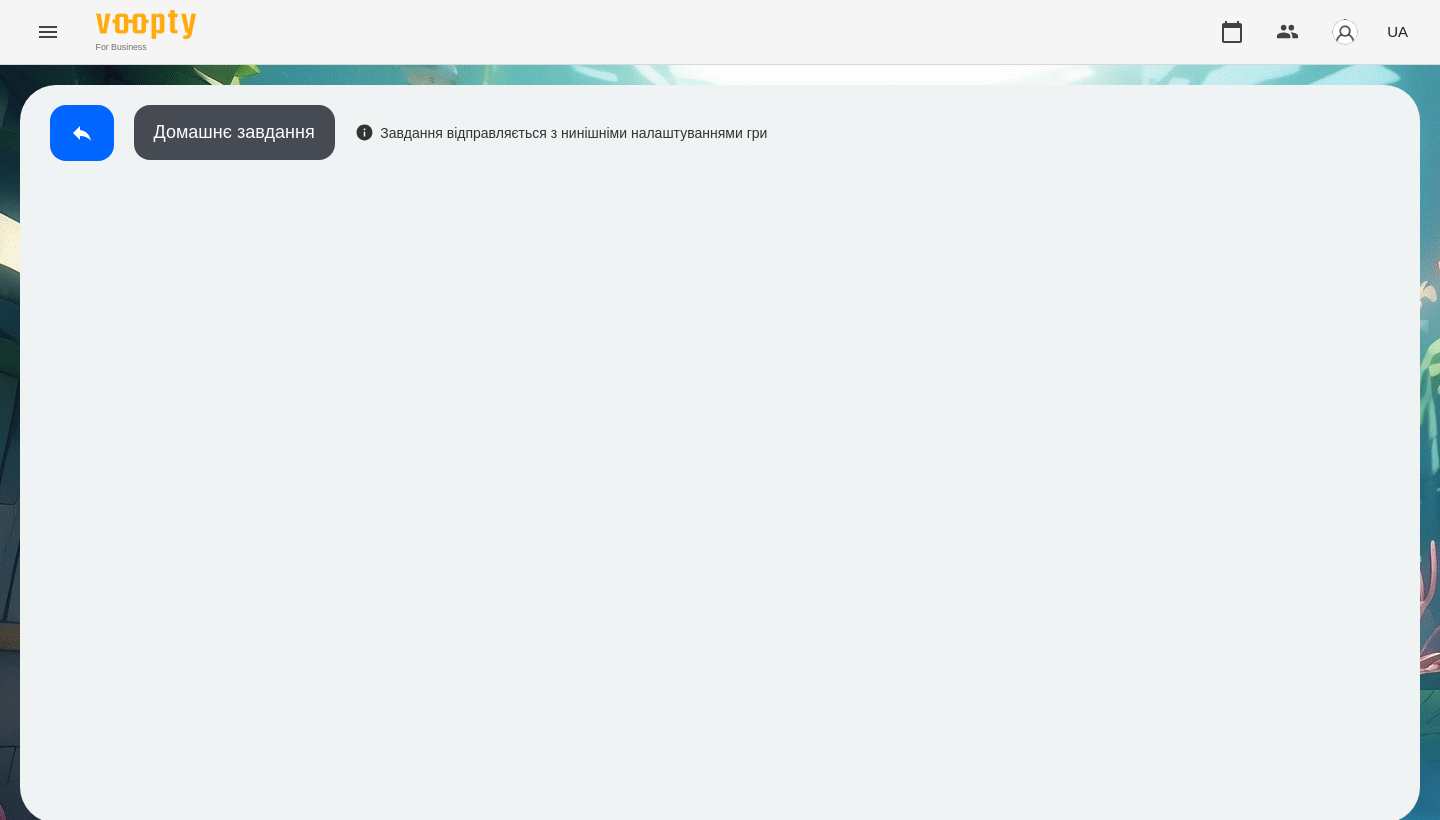 scroll, scrollTop: 3, scrollLeft: 0, axis: vertical 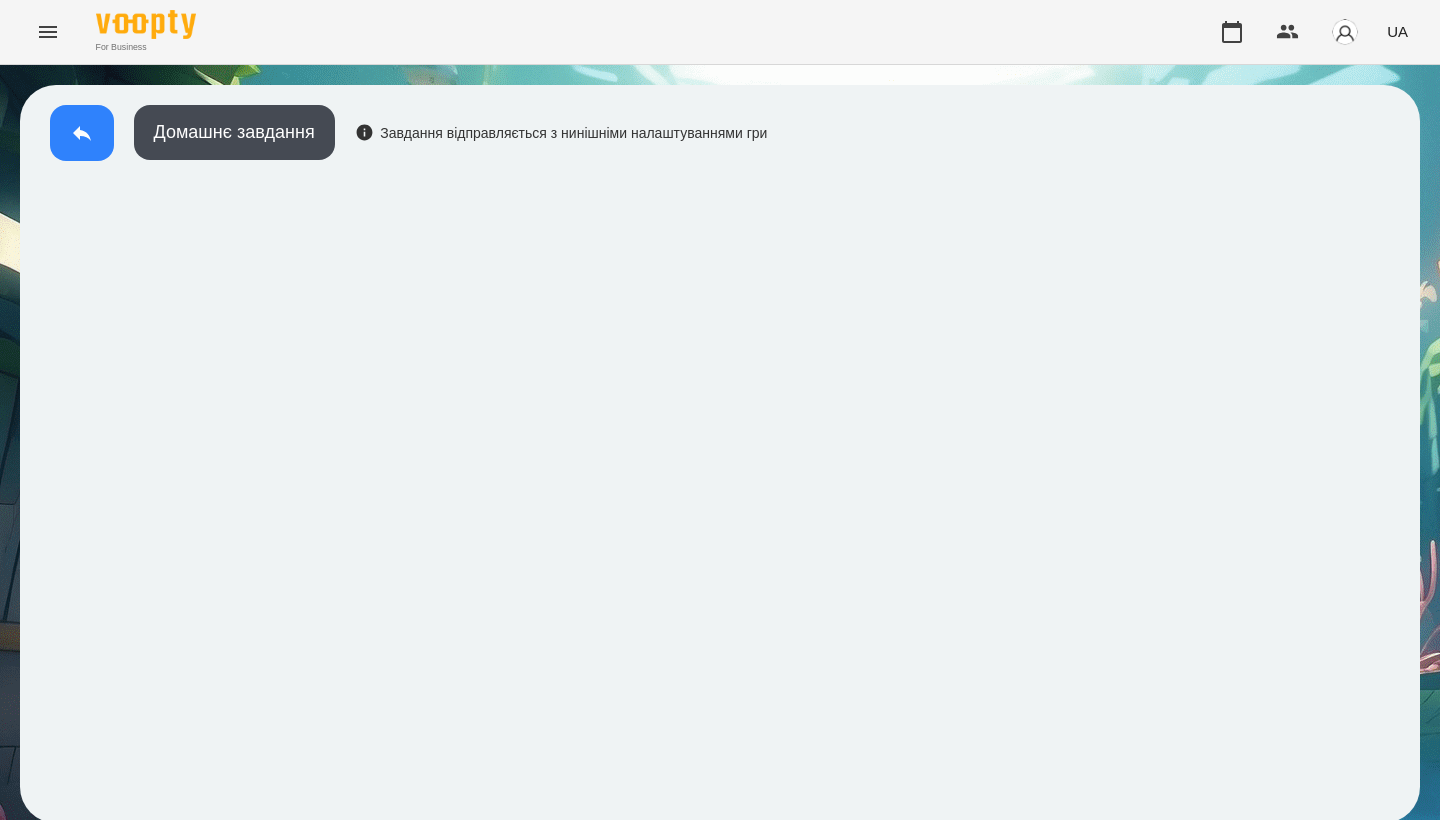 click at bounding box center (82, 133) 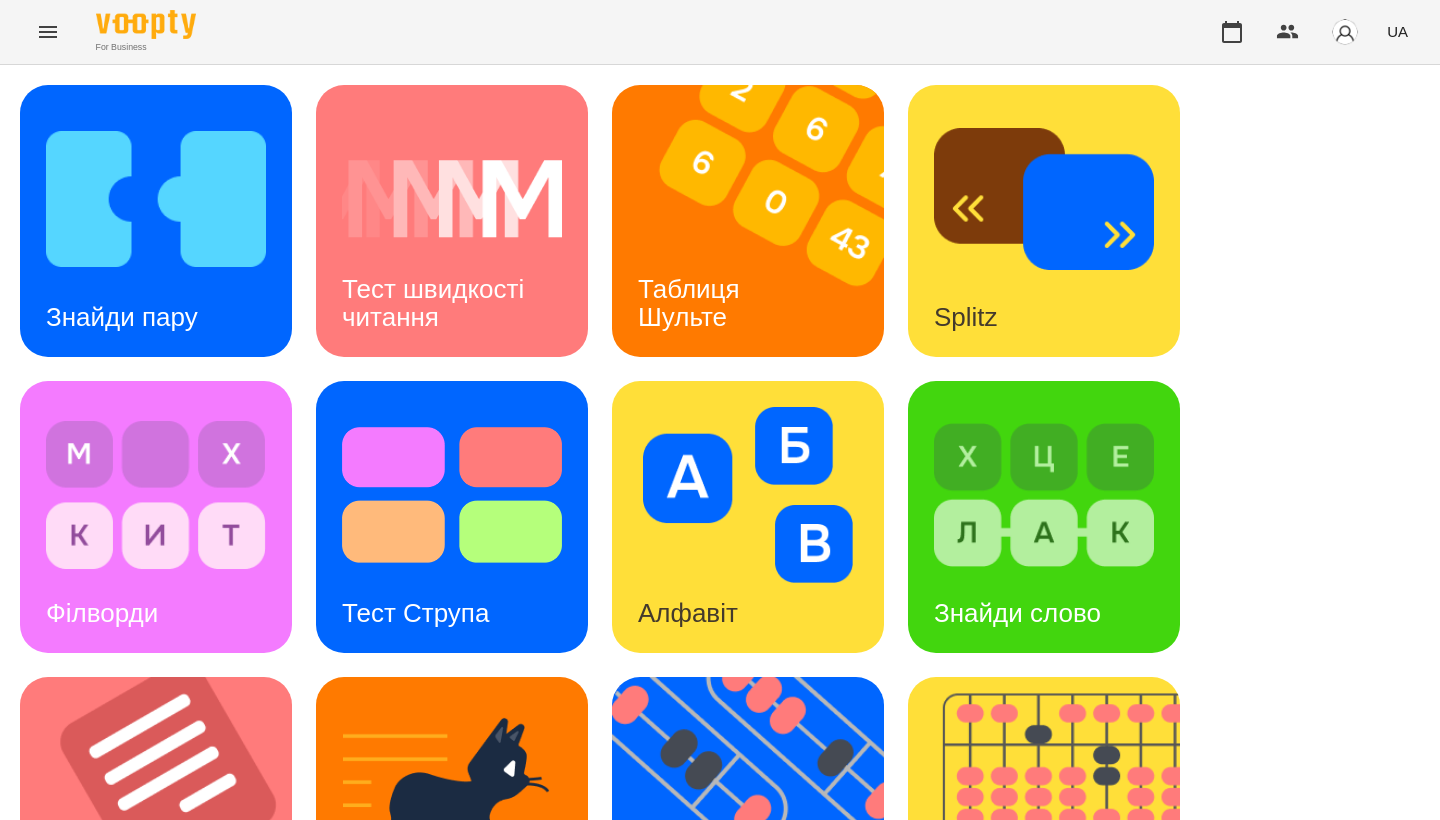 drag, startPoint x: 277, startPoint y: 15, endPoint x: 1268, endPoint y: 238, distance: 1015.7805 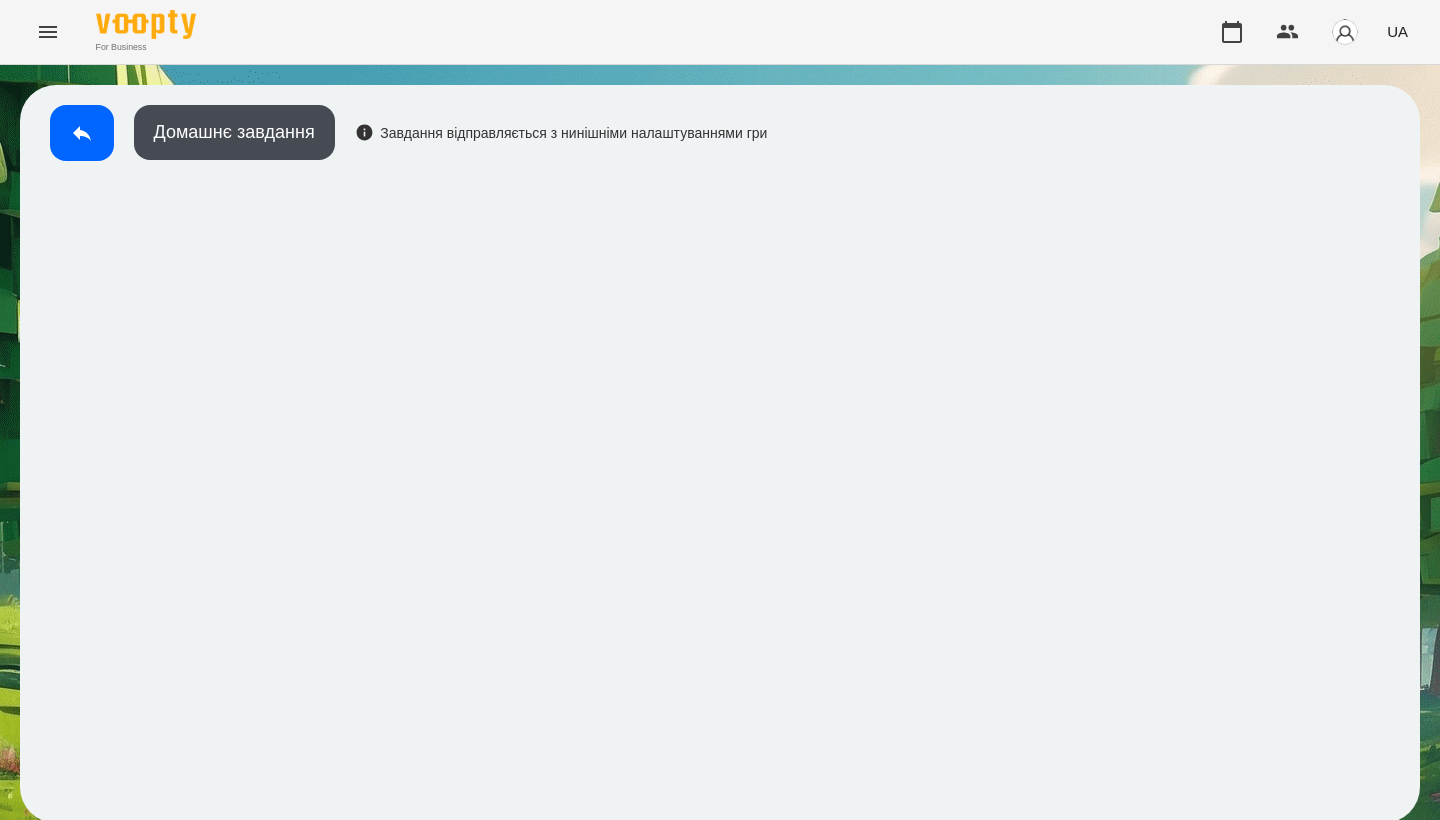 scroll, scrollTop: 3, scrollLeft: 0, axis: vertical 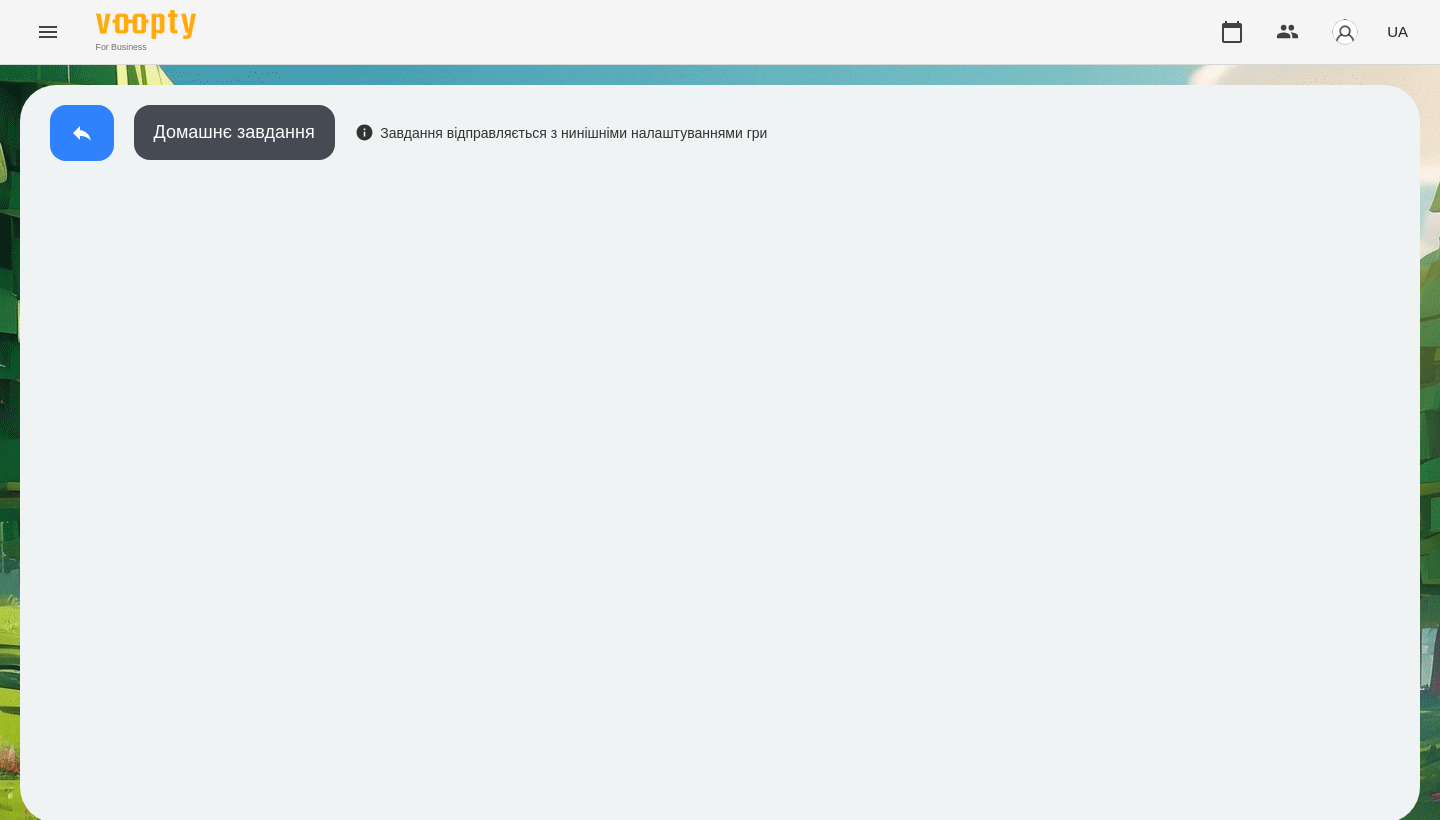 click at bounding box center (82, 133) 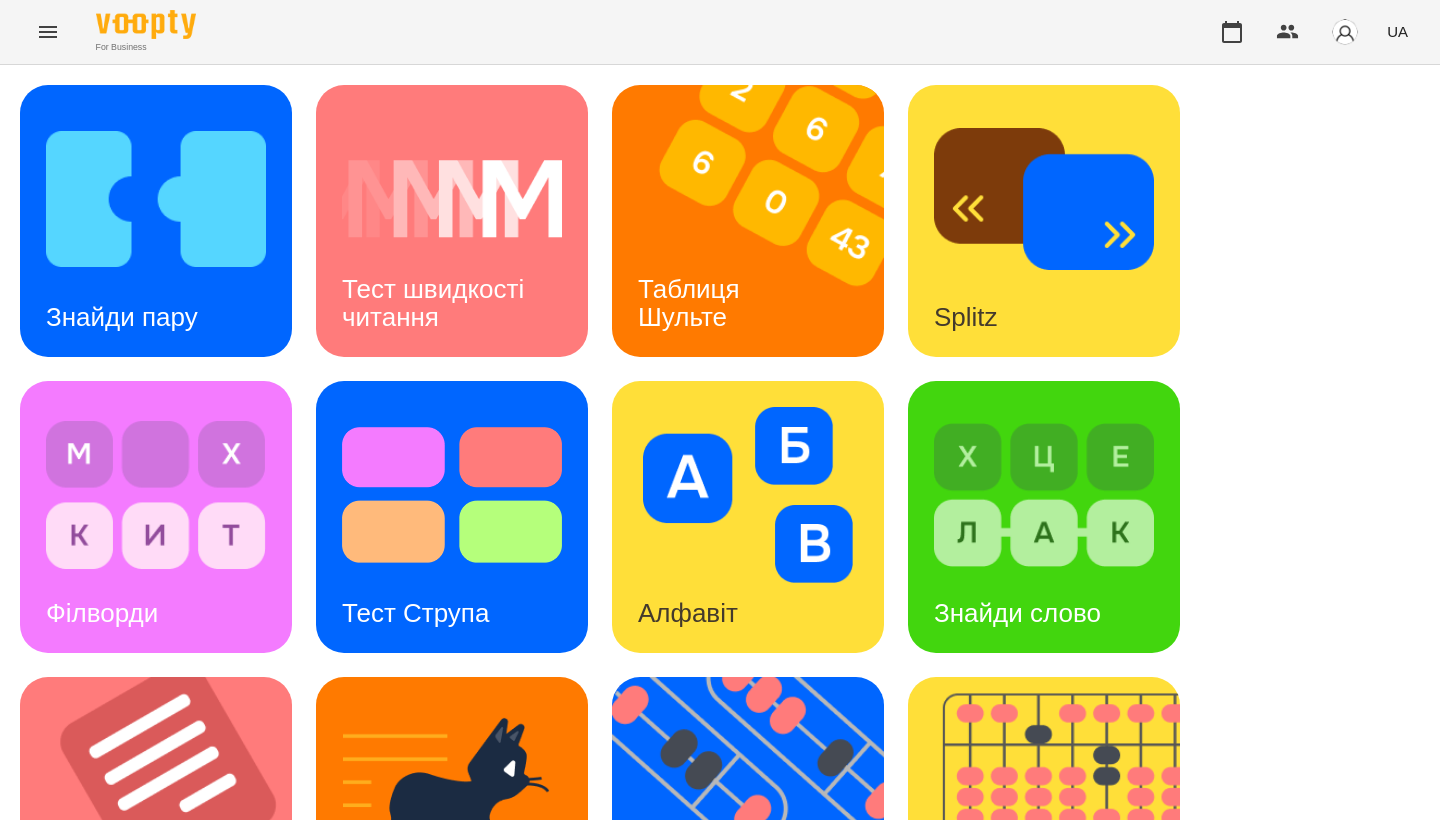 click at bounding box center (156, 199) 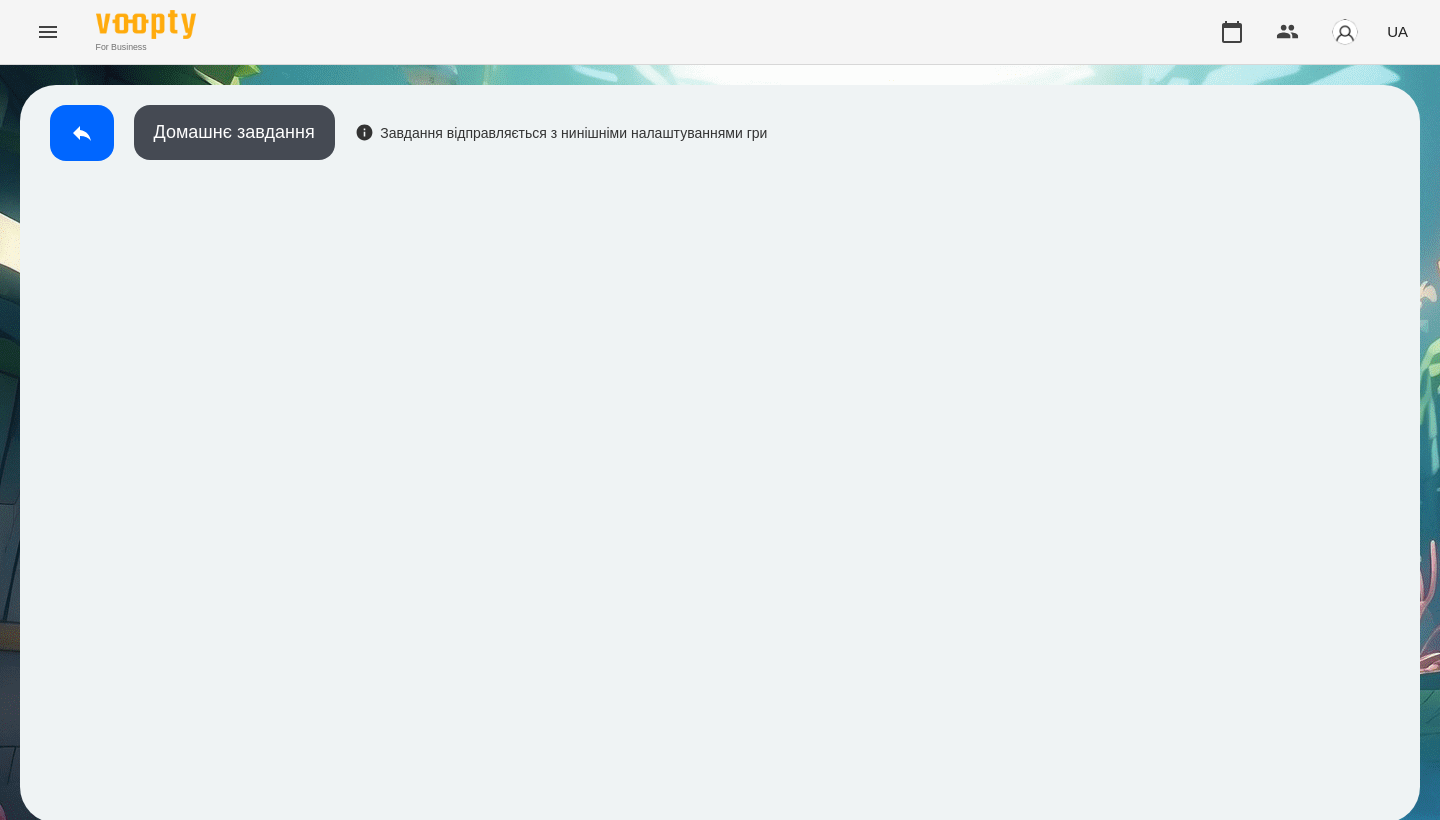 scroll, scrollTop: 3, scrollLeft: 0, axis: vertical 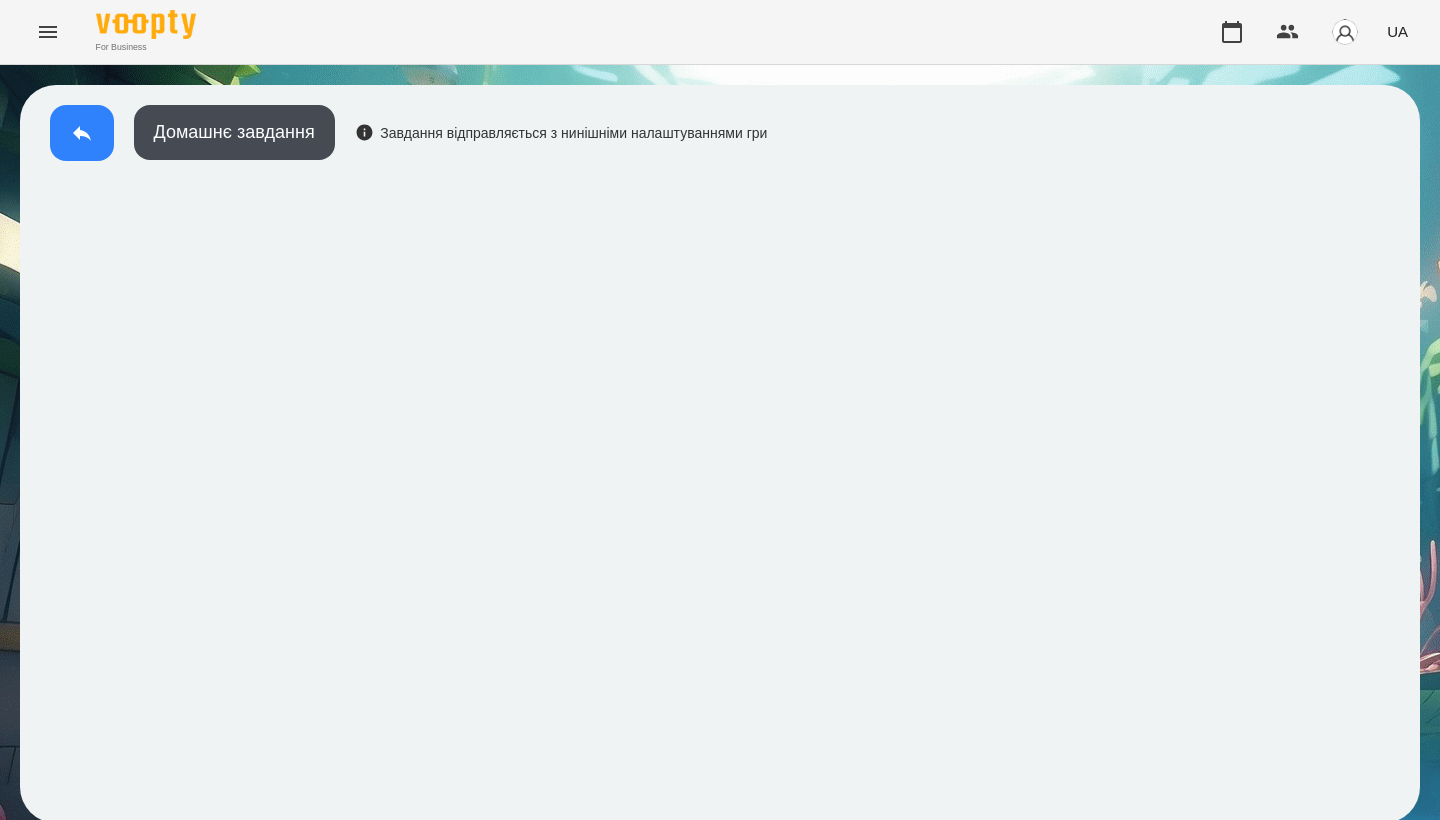 click 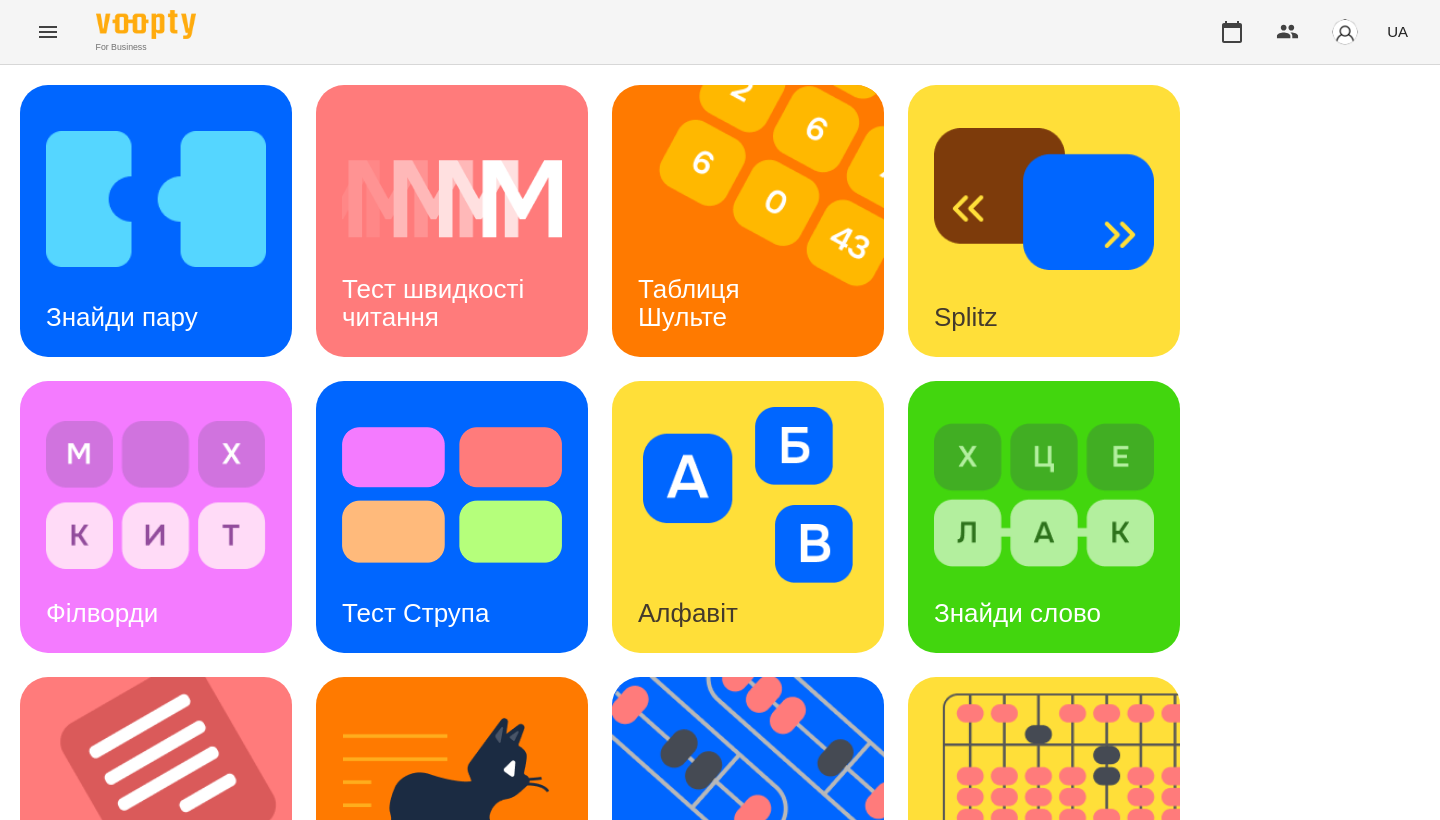 click on "Знайди пару Тест швидкості читання Таблиця
Шульте Splitz Філворди Тест Струпа Алфавіт Знайди слово Тексти Кіберкішка Флешкарти Абакус Знайди
Кіберкішку Мнемотехніка Ментальний
рахунок Стовпці Ділення множення" at bounding box center [720, 813] 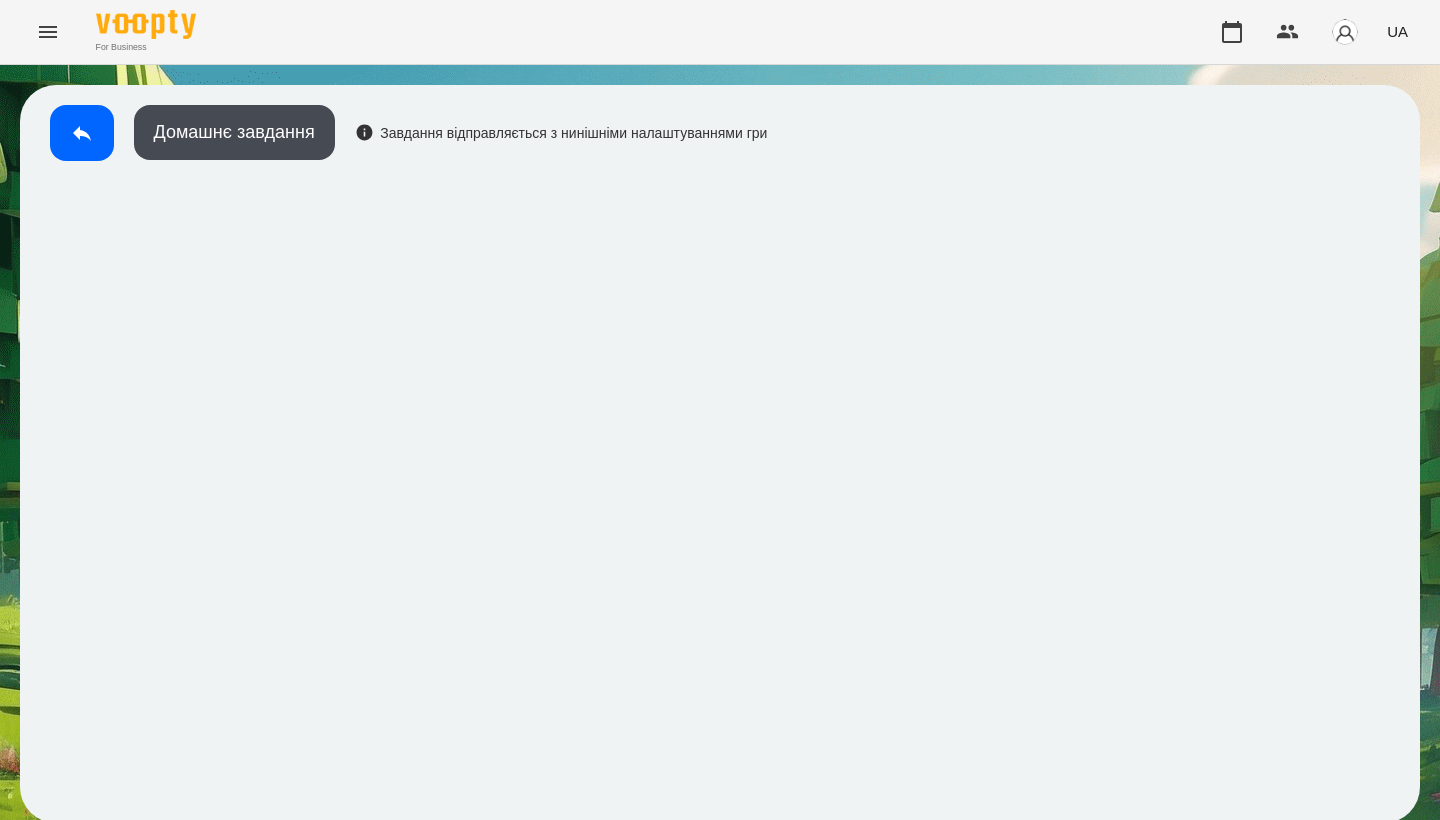 scroll, scrollTop: 3, scrollLeft: 0, axis: vertical 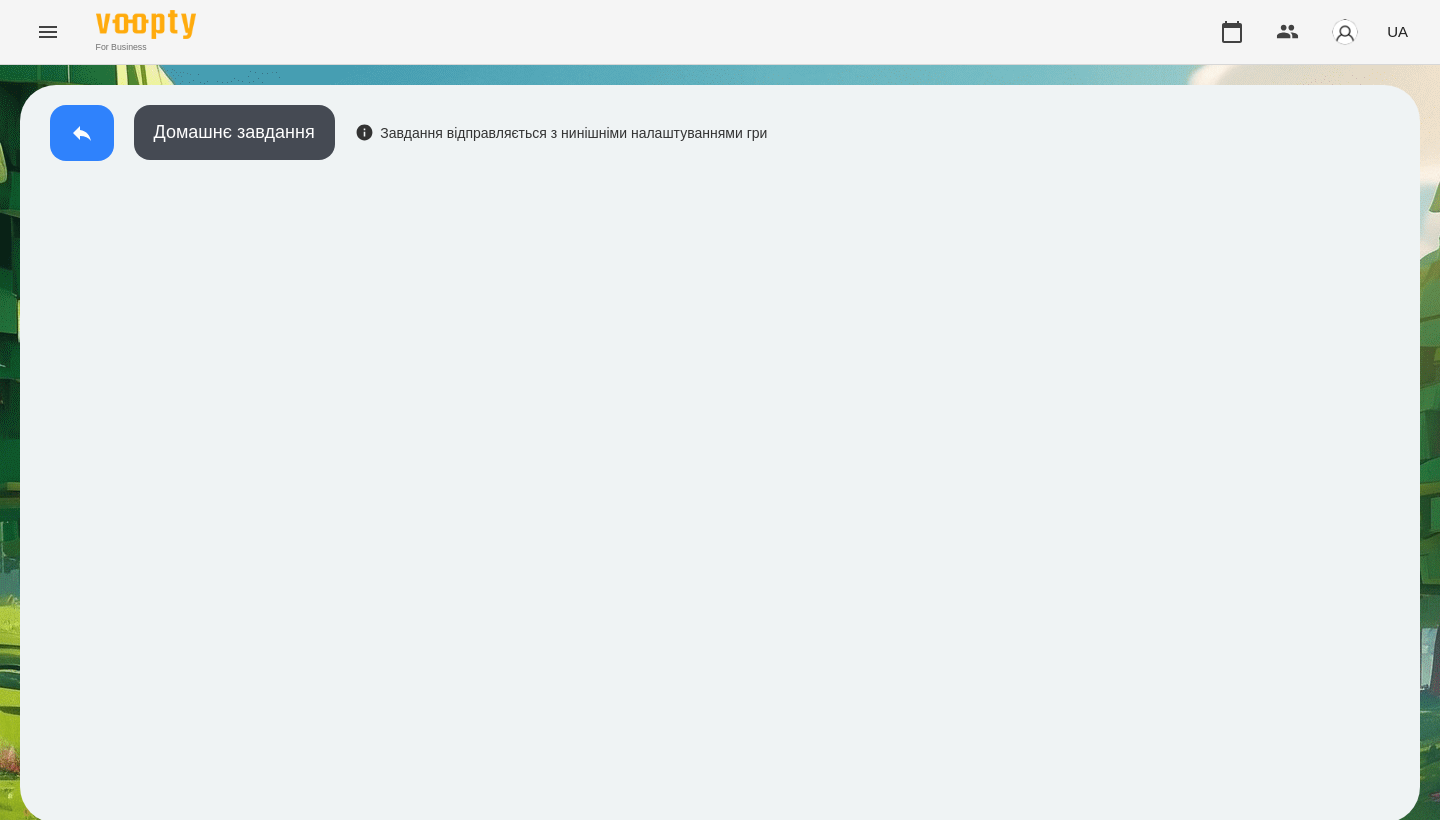 click 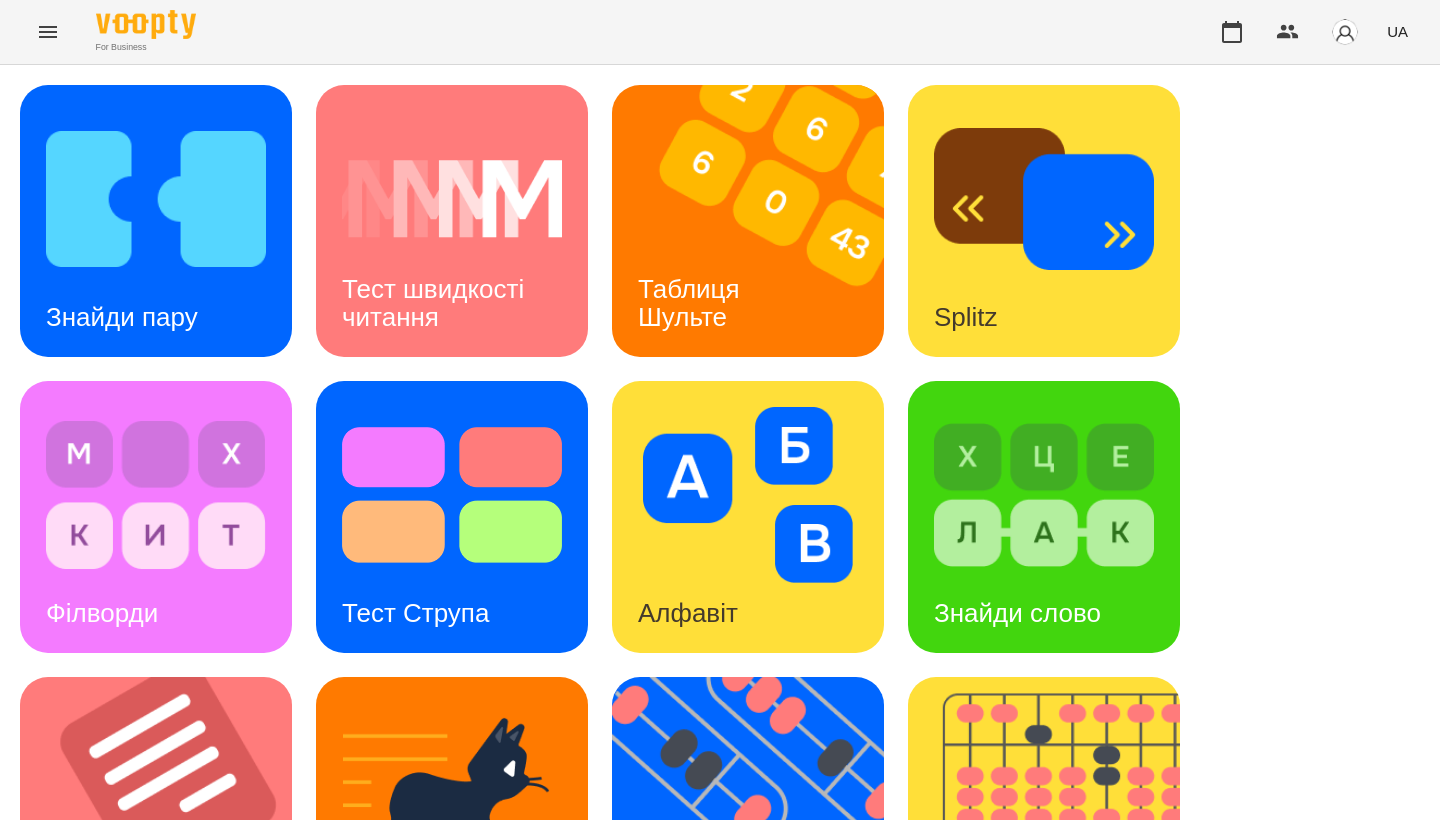 click on "Знайди пару Тест швидкості читання Таблиця
Шульте Splitz Філворди Тест Струпа Алфавіт Знайди слово Тексти Кіберкішка Флешкарти Абакус Знайди
Кіберкішку Мнемотехніка Ментальний
рахунок Стовпці Ділення множення" at bounding box center [720, 813] 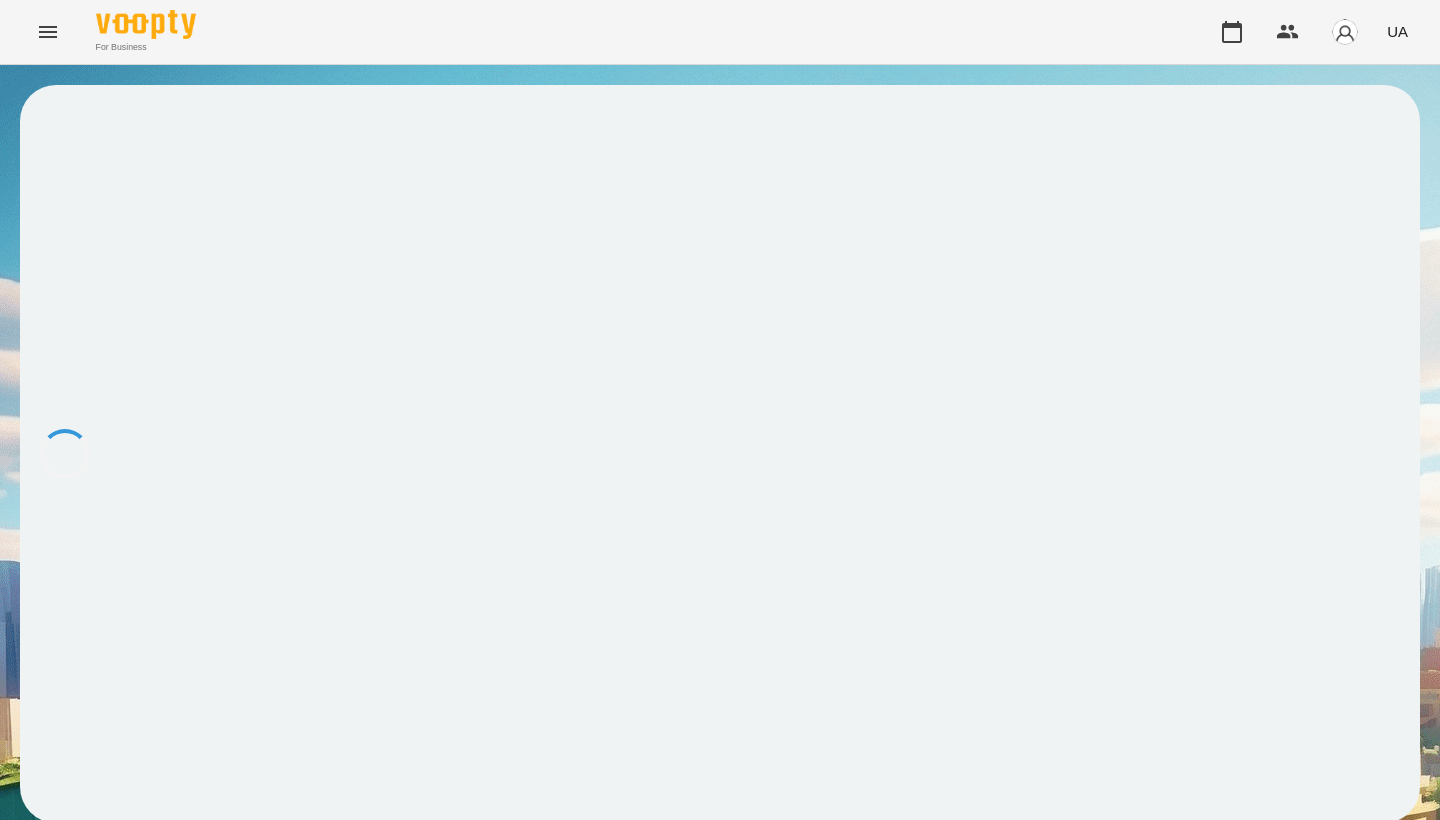 scroll, scrollTop: 0, scrollLeft: 0, axis: both 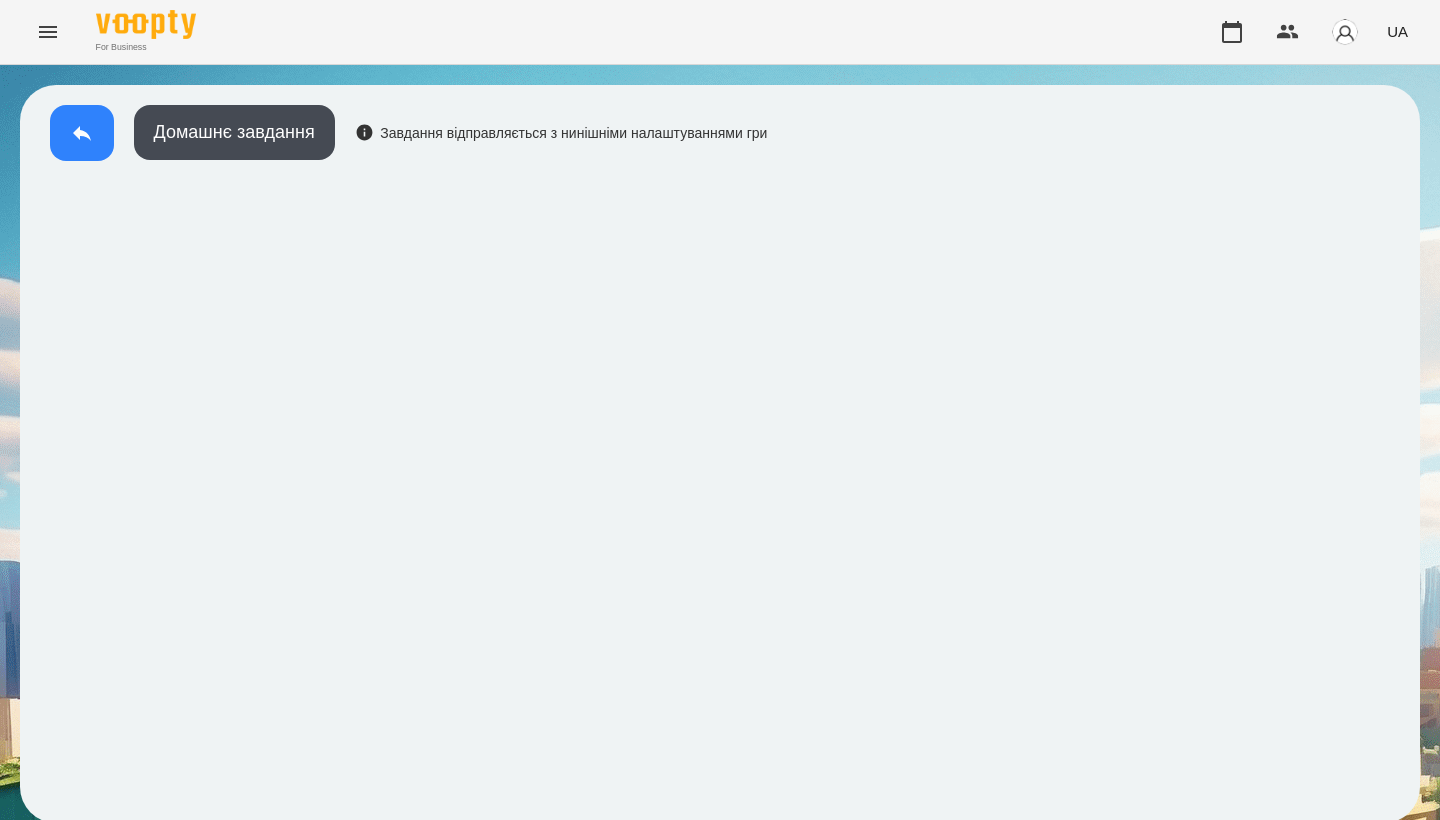 click 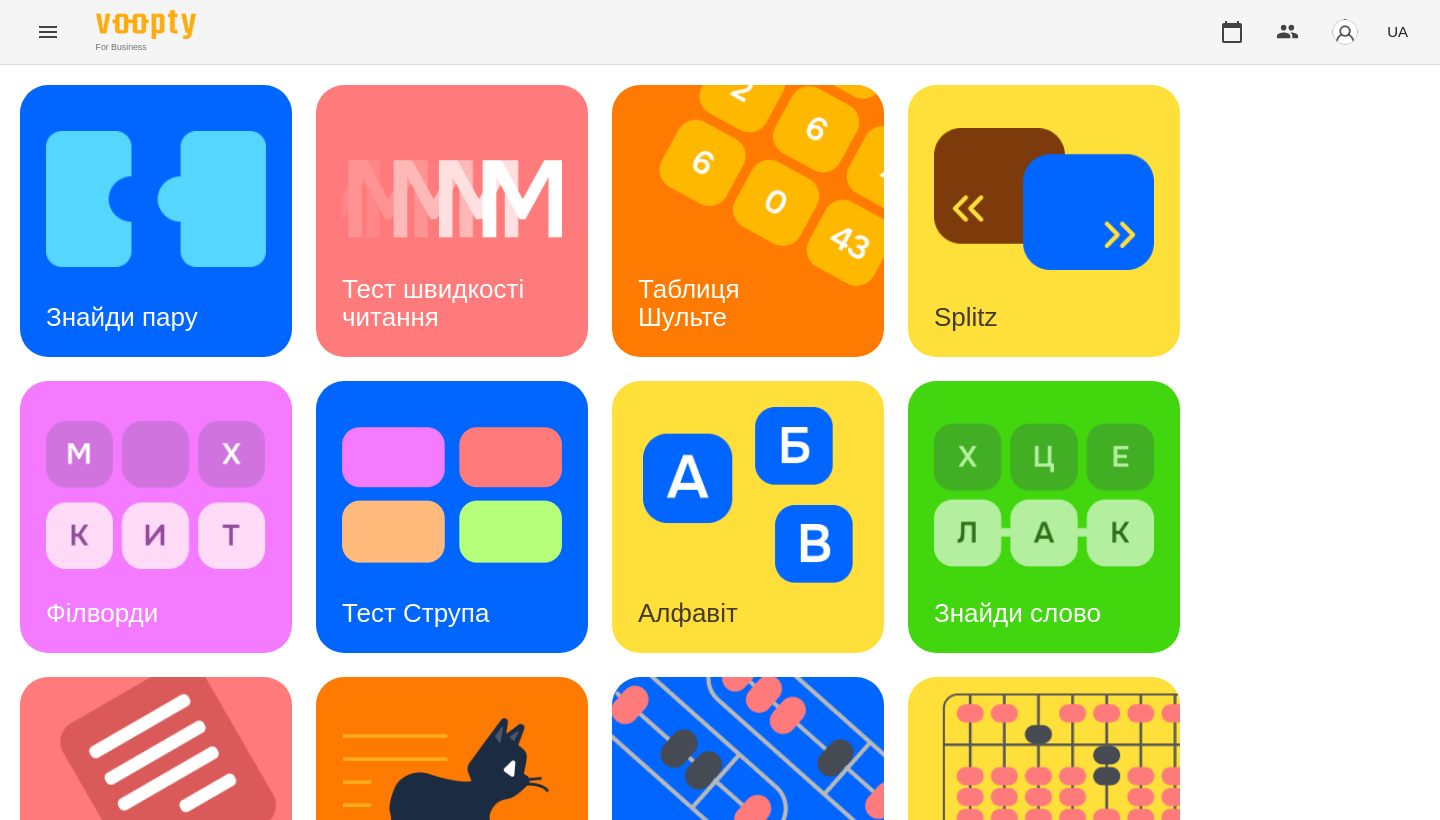 click on "Знайди пару Тест швидкості читання Таблиця
Шульте Splitz Філворди Тест Струпа Алфавіт Знайди слово Тексти Кіберкішка Флешкарти Абакус Знайди
Кіберкішку Мнемотехніка Ментальний
рахунок Стовпці Ділення множення" at bounding box center [720, 813] 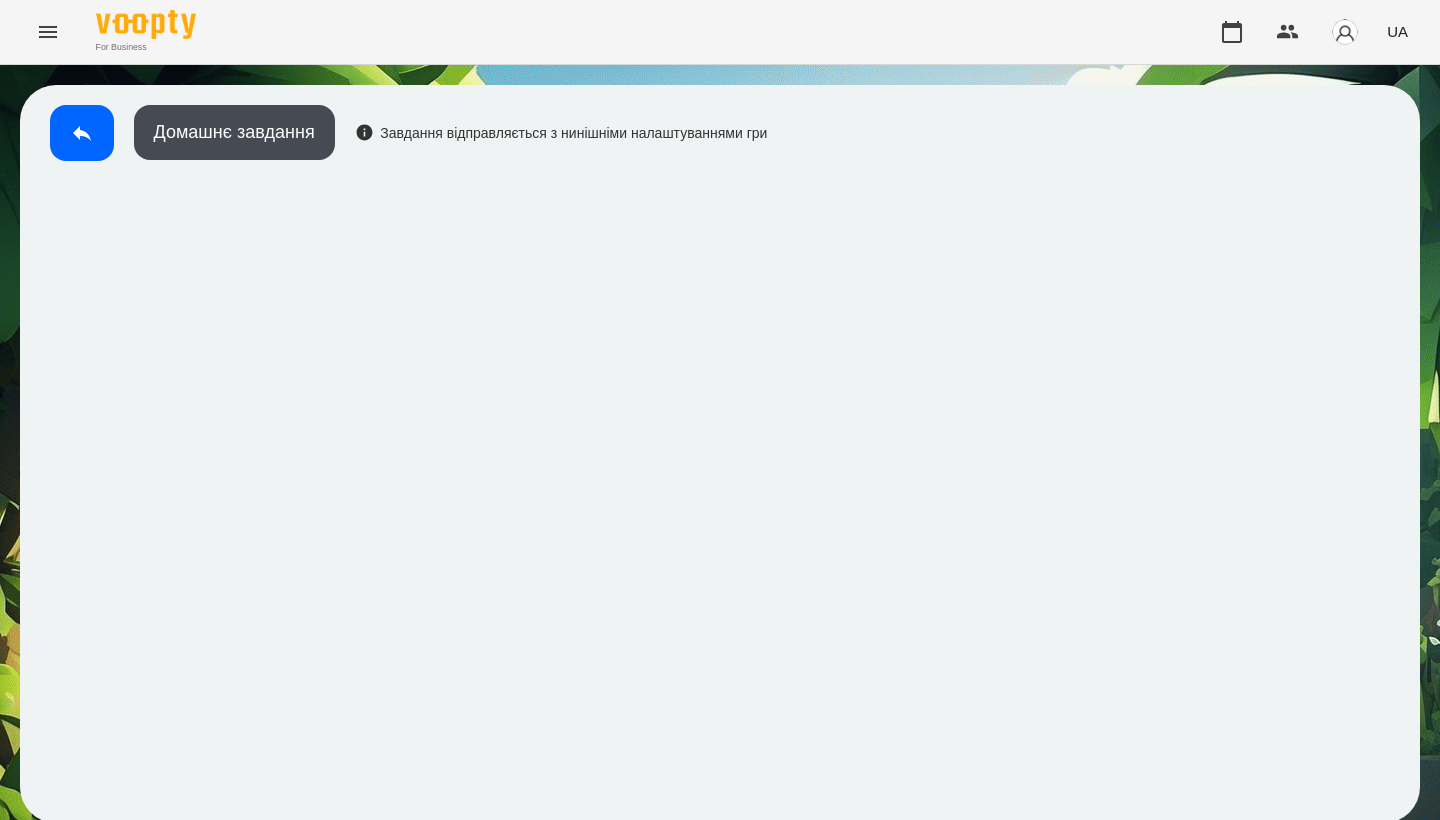 scroll, scrollTop: 3, scrollLeft: 0, axis: vertical 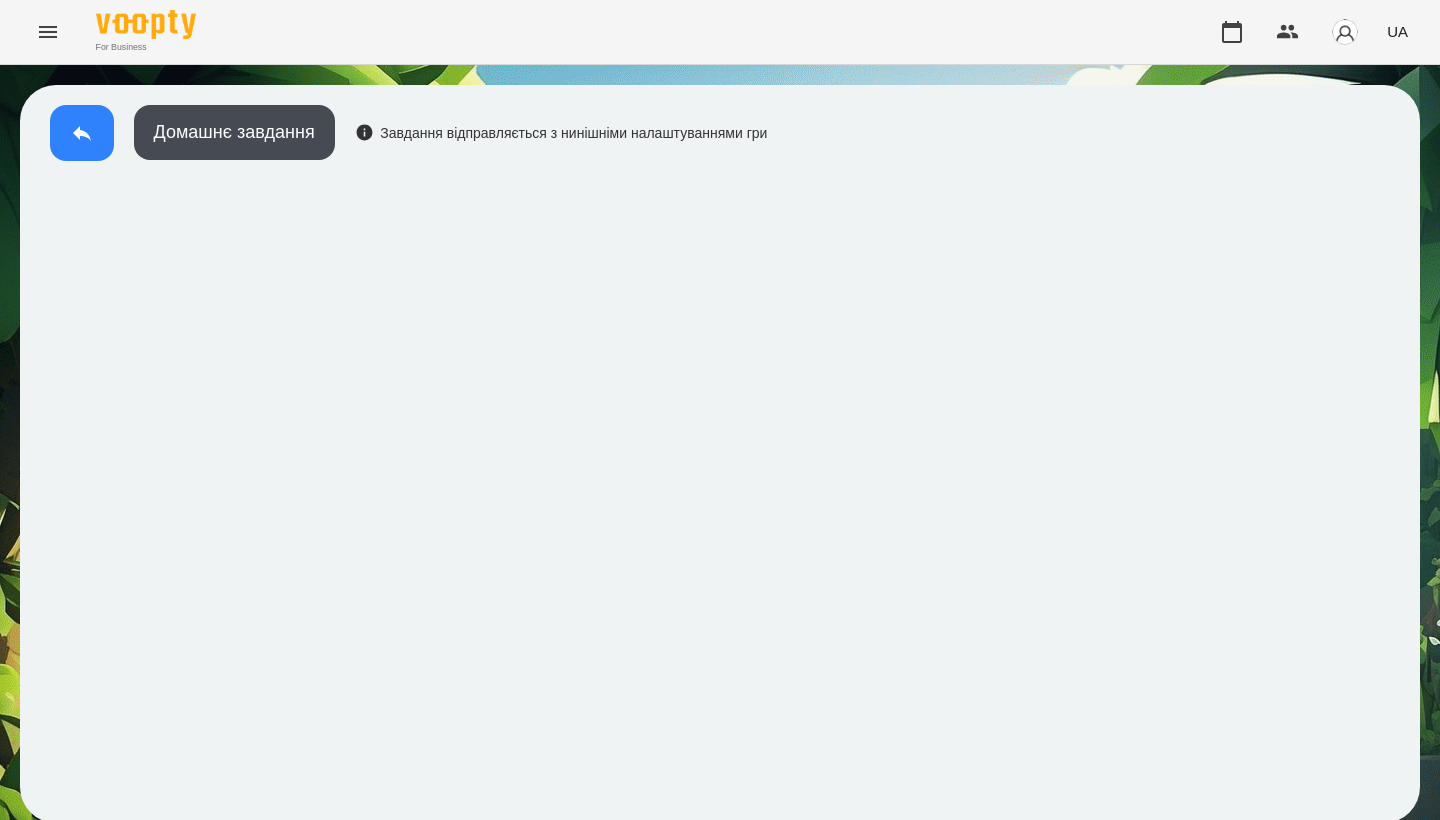 click 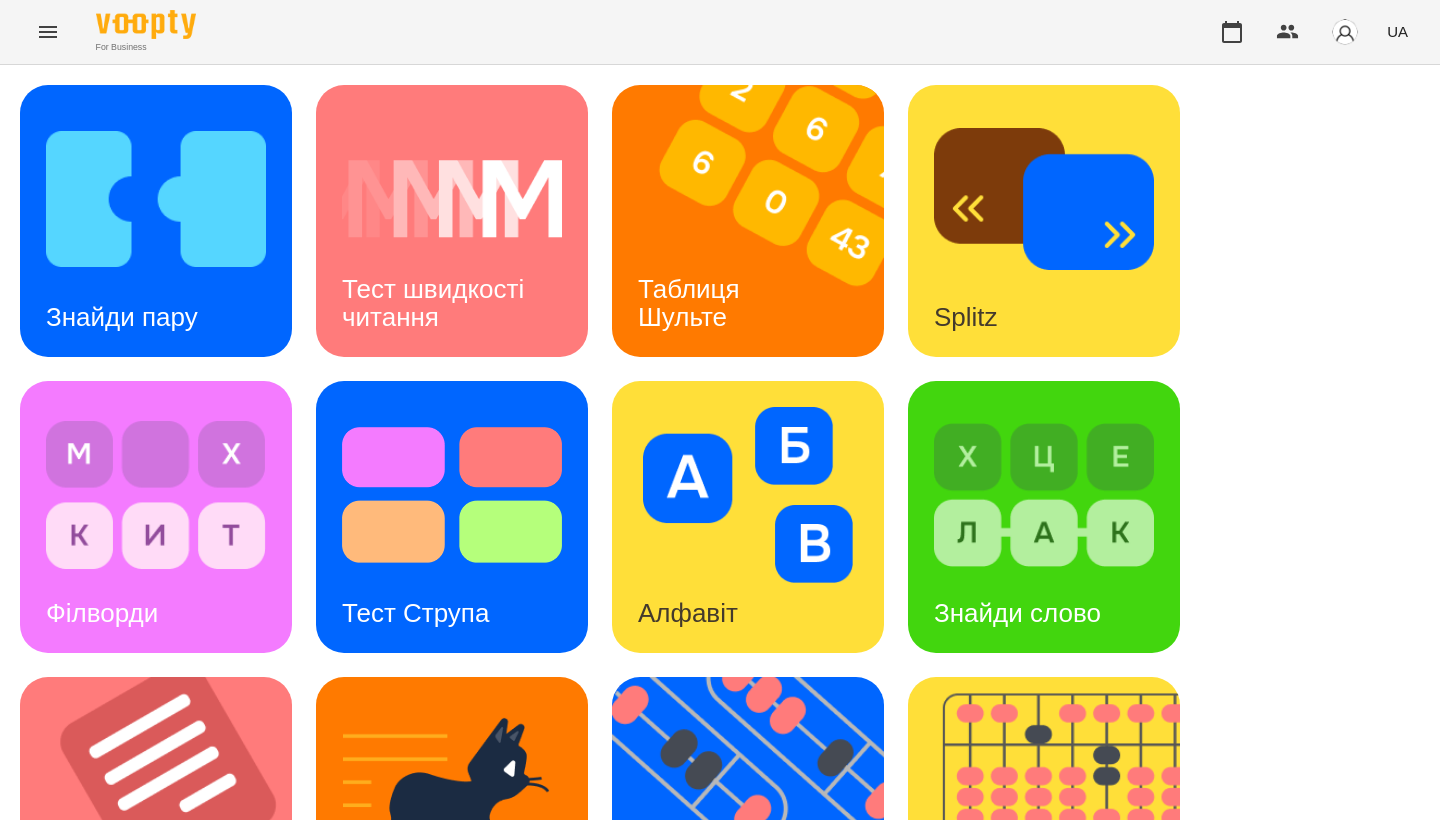 click on "Знайди пару Тест швидкості читання Таблиця
Шульте Splitz Філворди Тест Струпа Алфавіт Знайди слово Тексти Кіберкішка Флешкарти Абакус Знайди
Кіберкішку Мнемотехніка Ментальний
рахунок Стовпці Ділення множення" at bounding box center (720, 813) 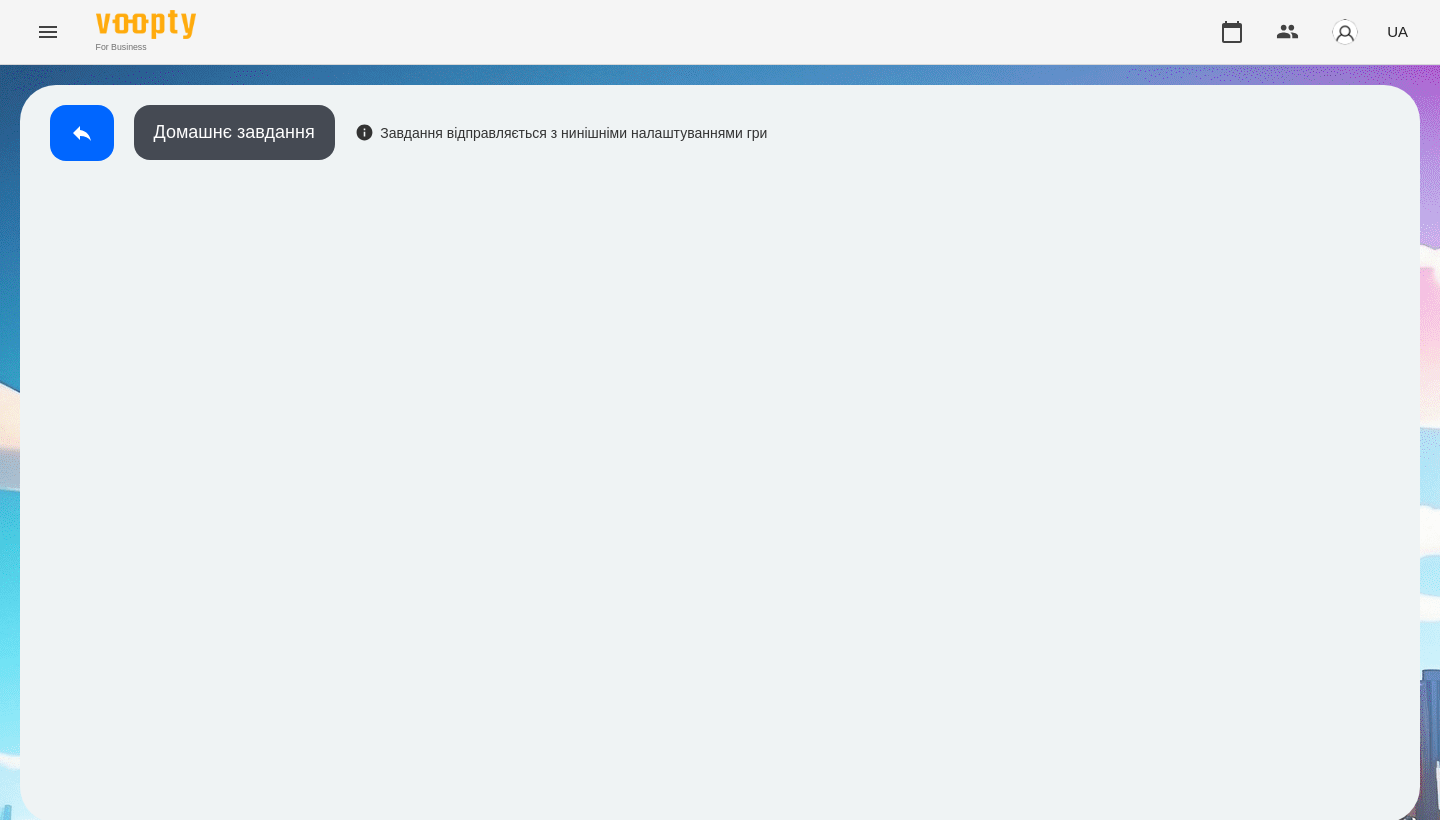scroll, scrollTop: 3, scrollLeft: 0, axis: vertical 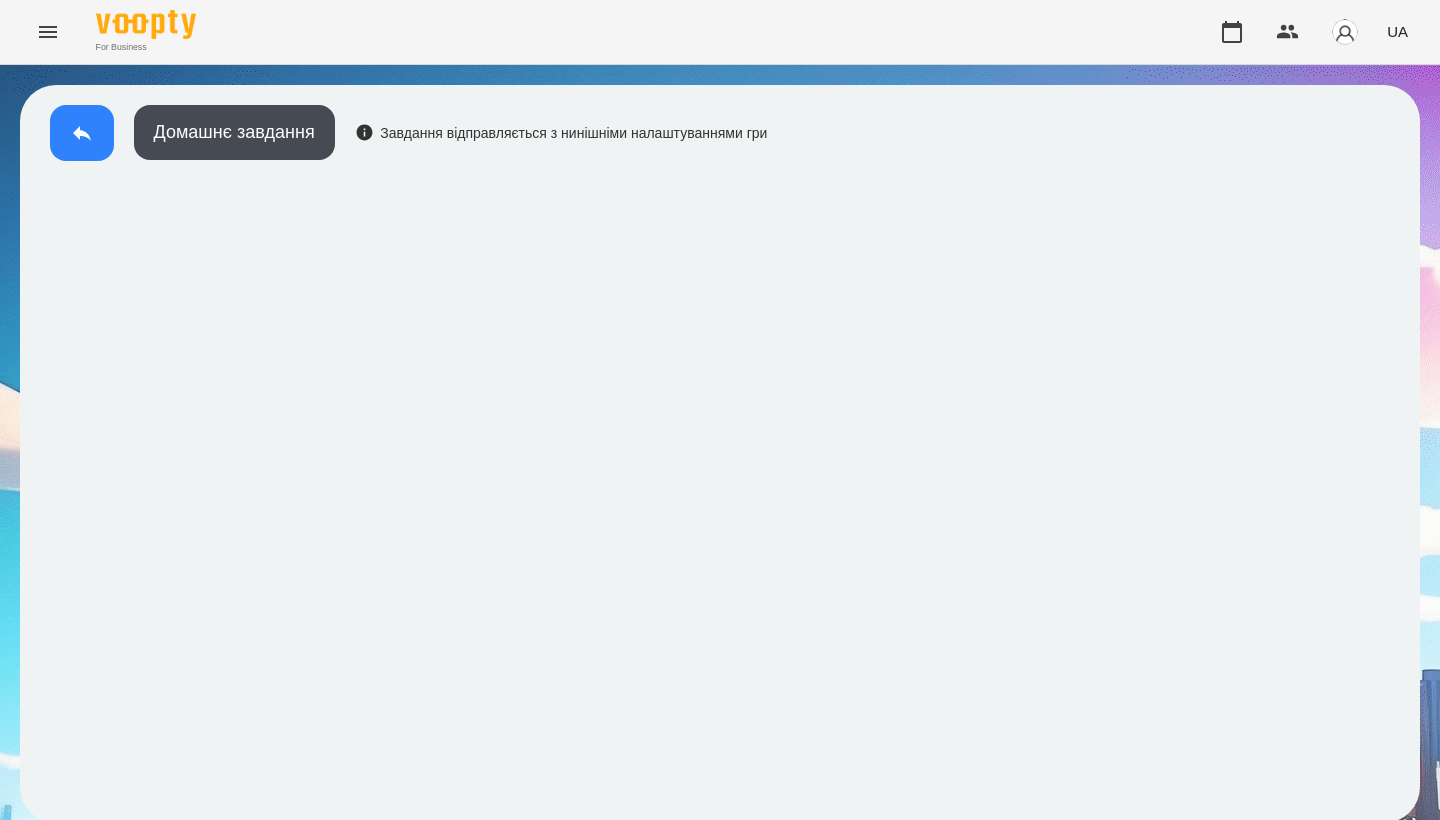 click at bounding box center (82, 133) 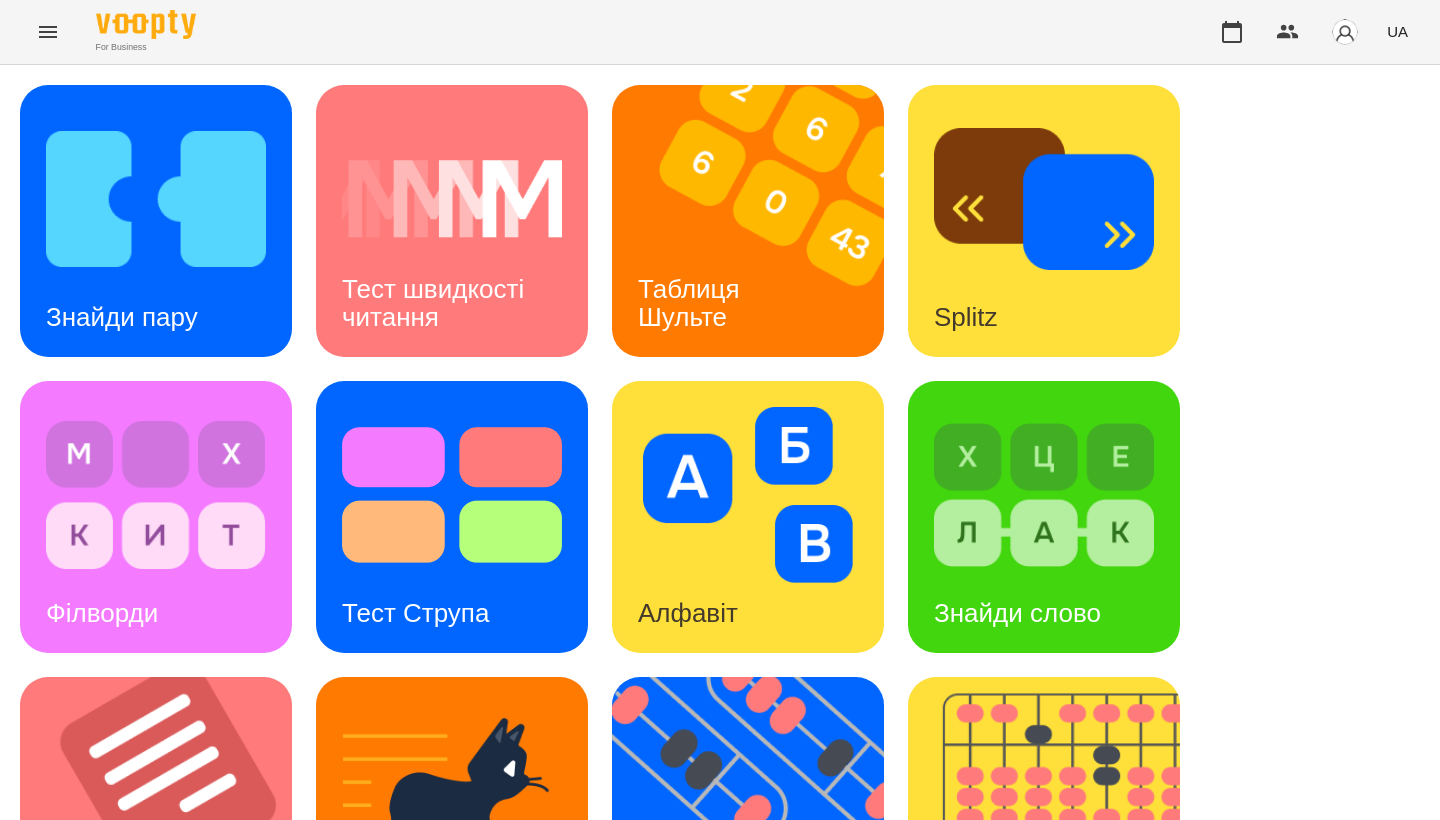 click on "Знайди пару Тест швидкості читання Таблиця
Шульте Splitz Філворди Тест Струпа Алфавіт Знайди слово Тексти Кіберкішка Флешкарти Абакус Знайди
Кіберкішку Мнемотехніка Ментальний
рахунок Стовпці Ділення множення" at bounding box center (720, 813) 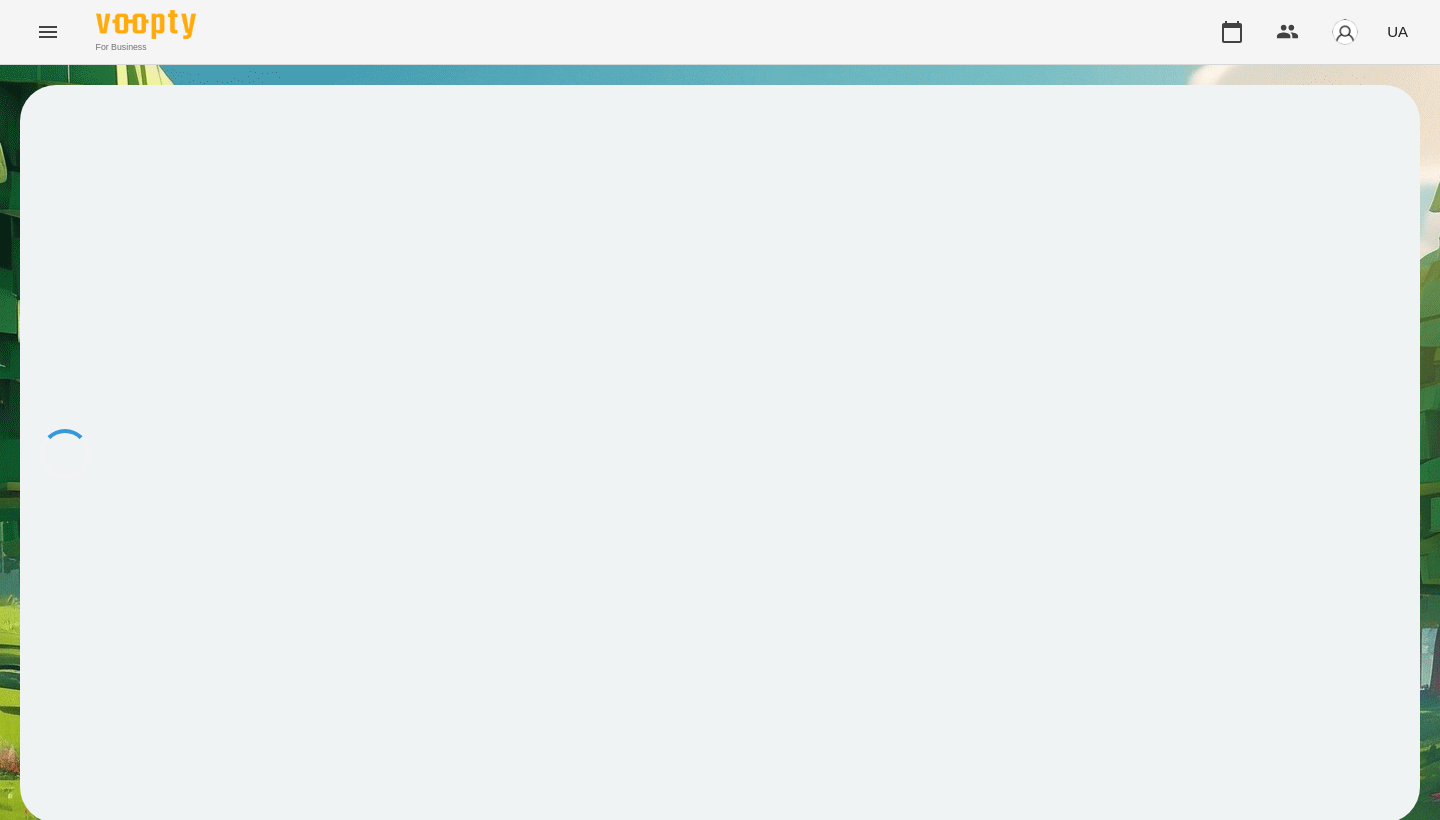 scroll, scrollTop: 0, scrollLeft: 0, axis: both 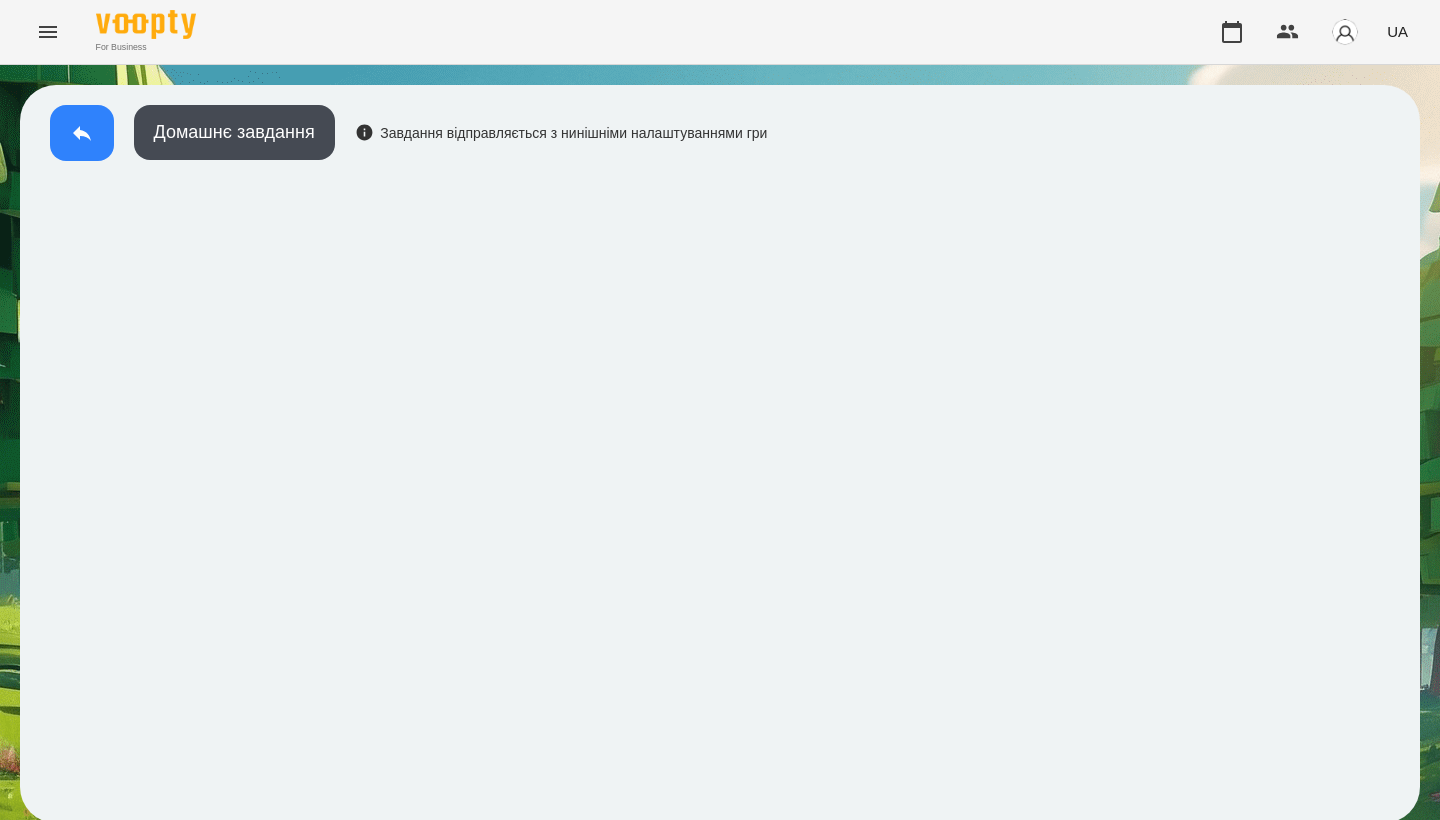 click 